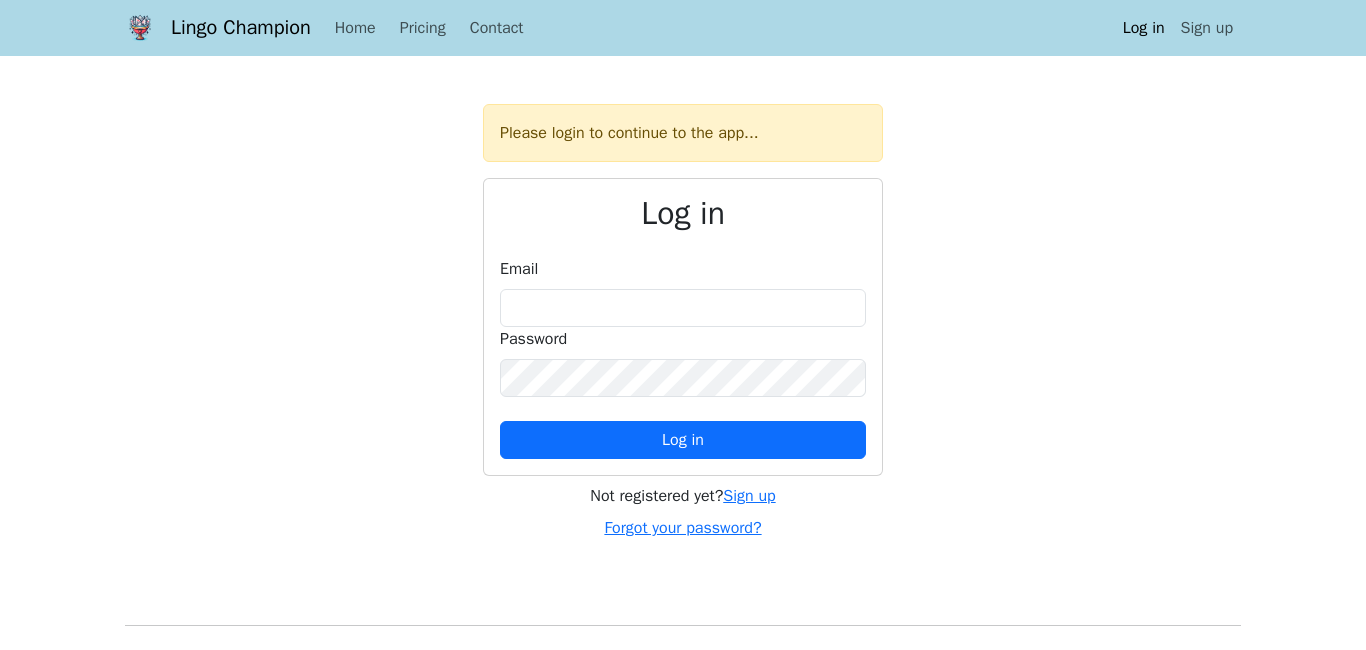scroll, scrollTop: 0, scrollLeft: 0, axis: both 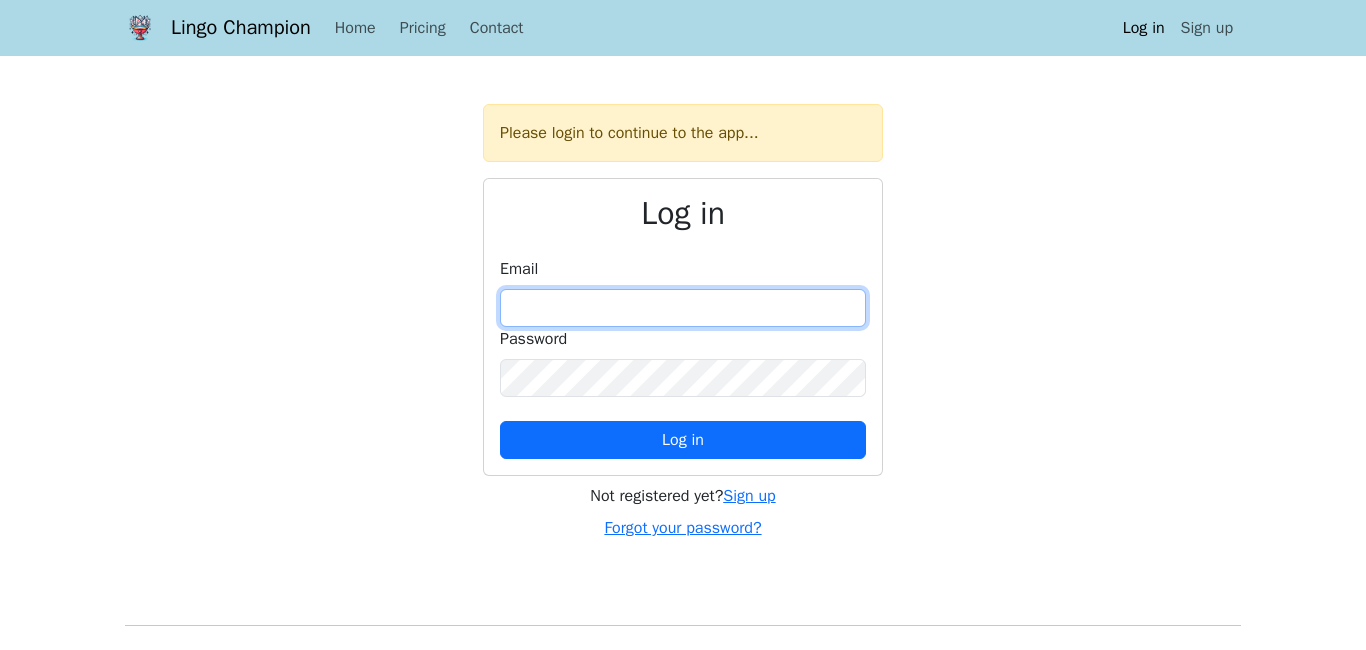 click at bounding box center [683, 308] 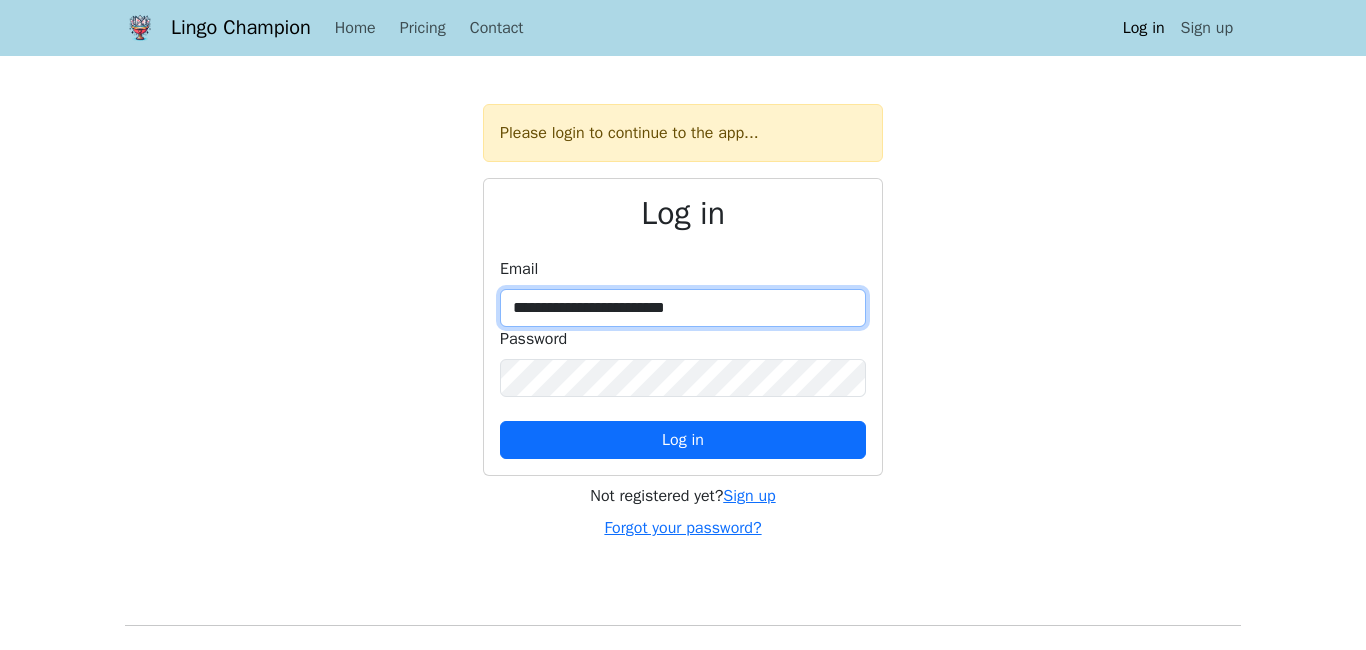 type on "**********" 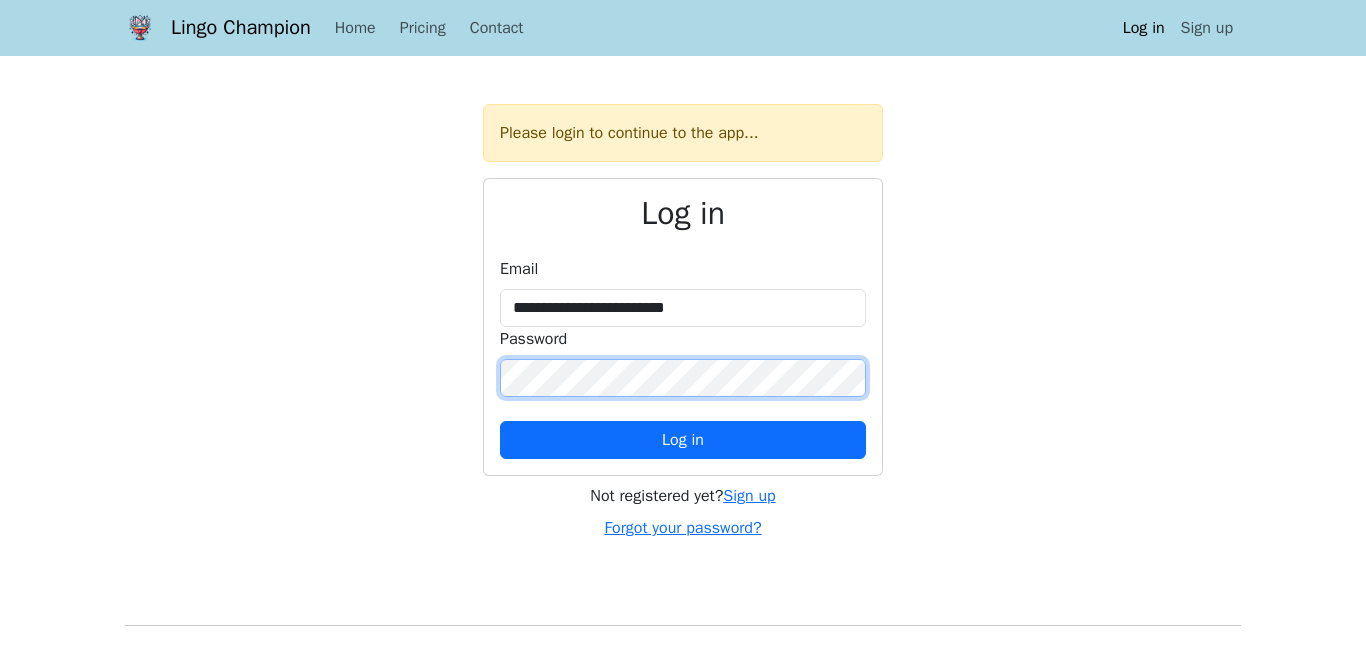 click on "Log in" at bounding box center [683, 440] 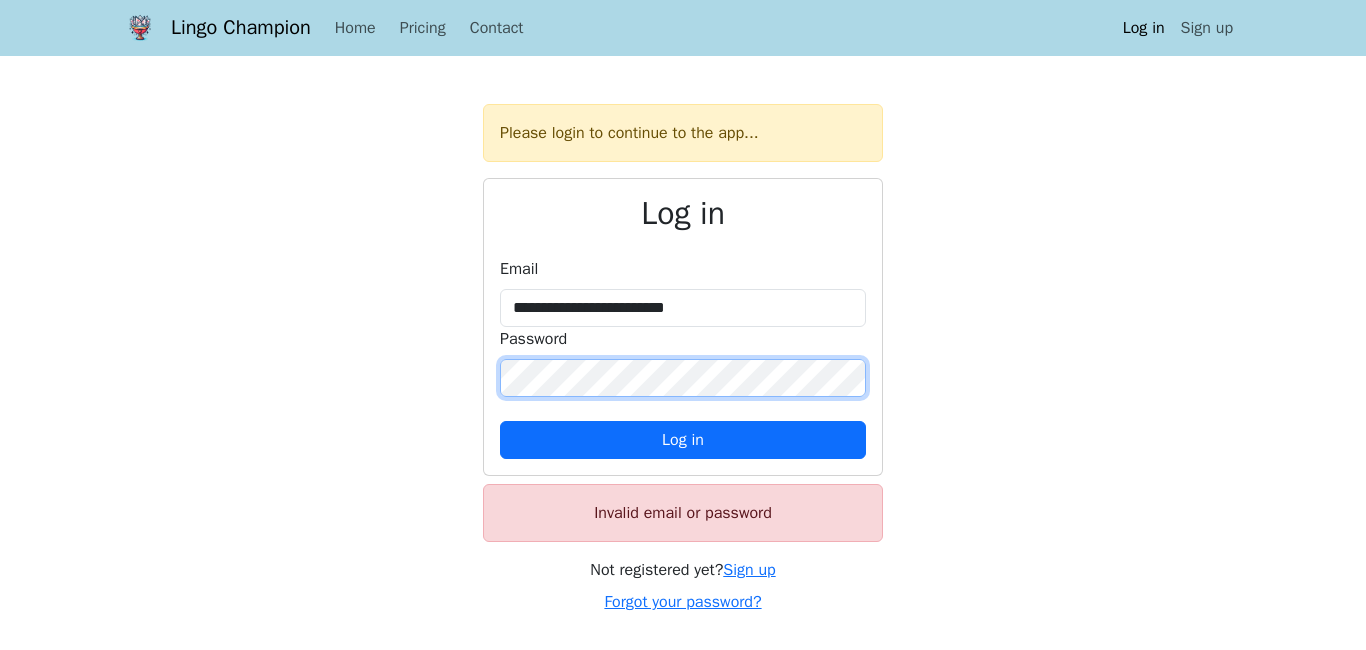 click on "Log in" at bounding box center (683, 440) 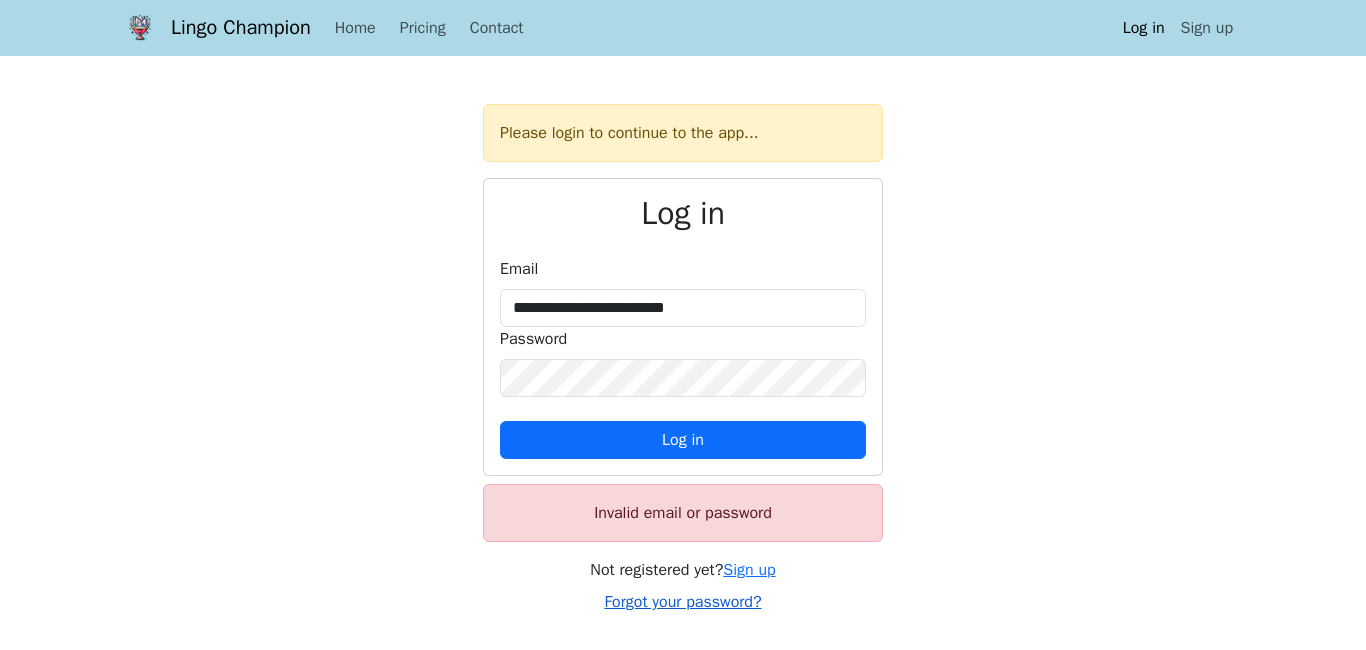 click on "Forgot your password?" at bounding box center [682, 602] 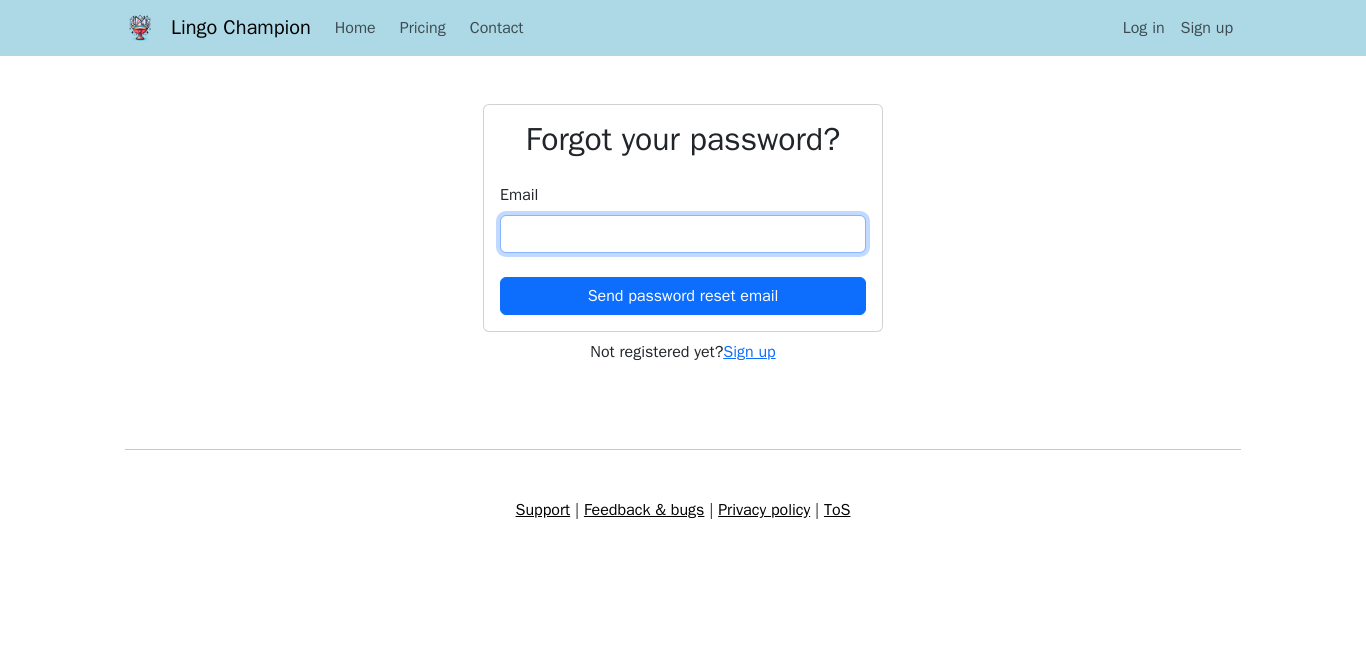 click at bounding box center (683, 234) 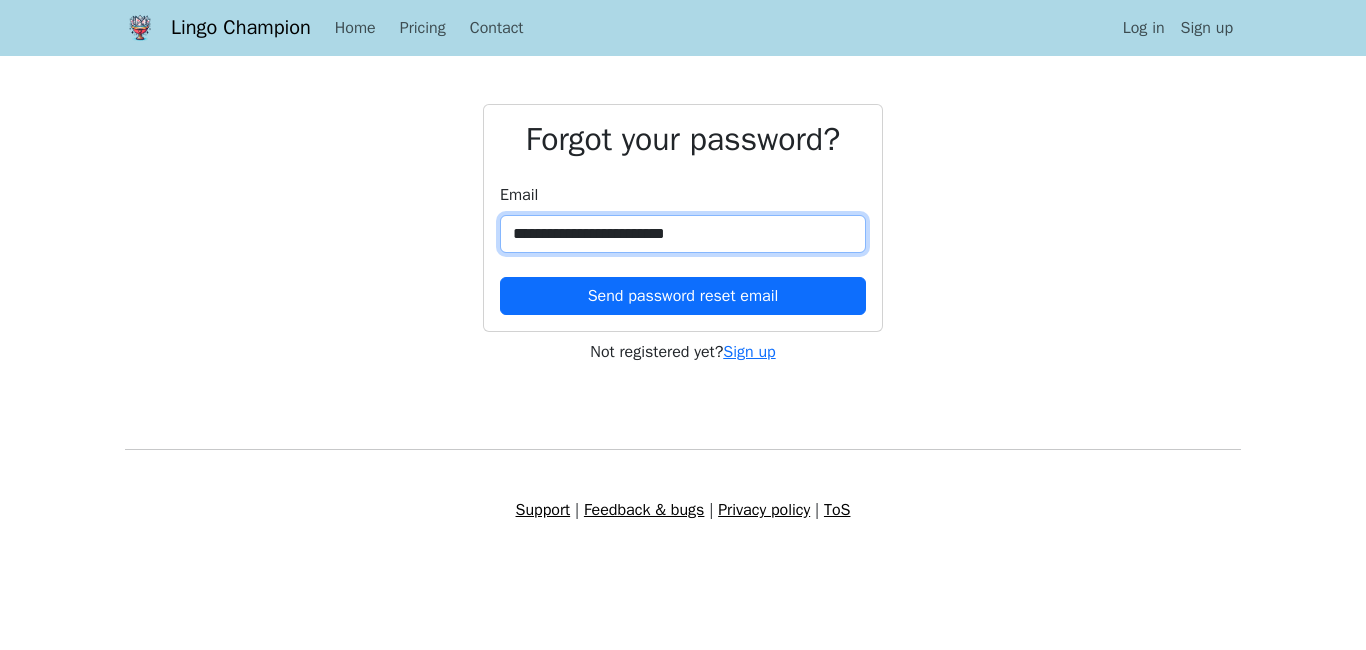 type on "**********" 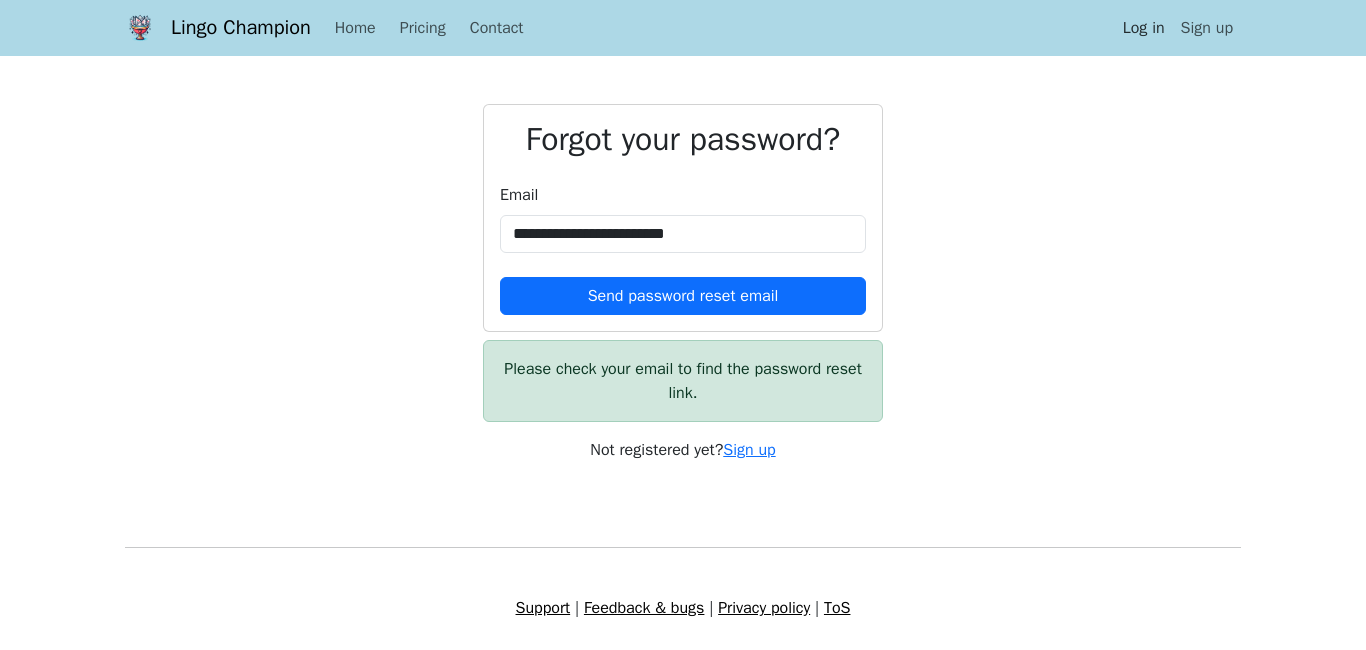 click on "Log in" at bounding box center (1144, 28) 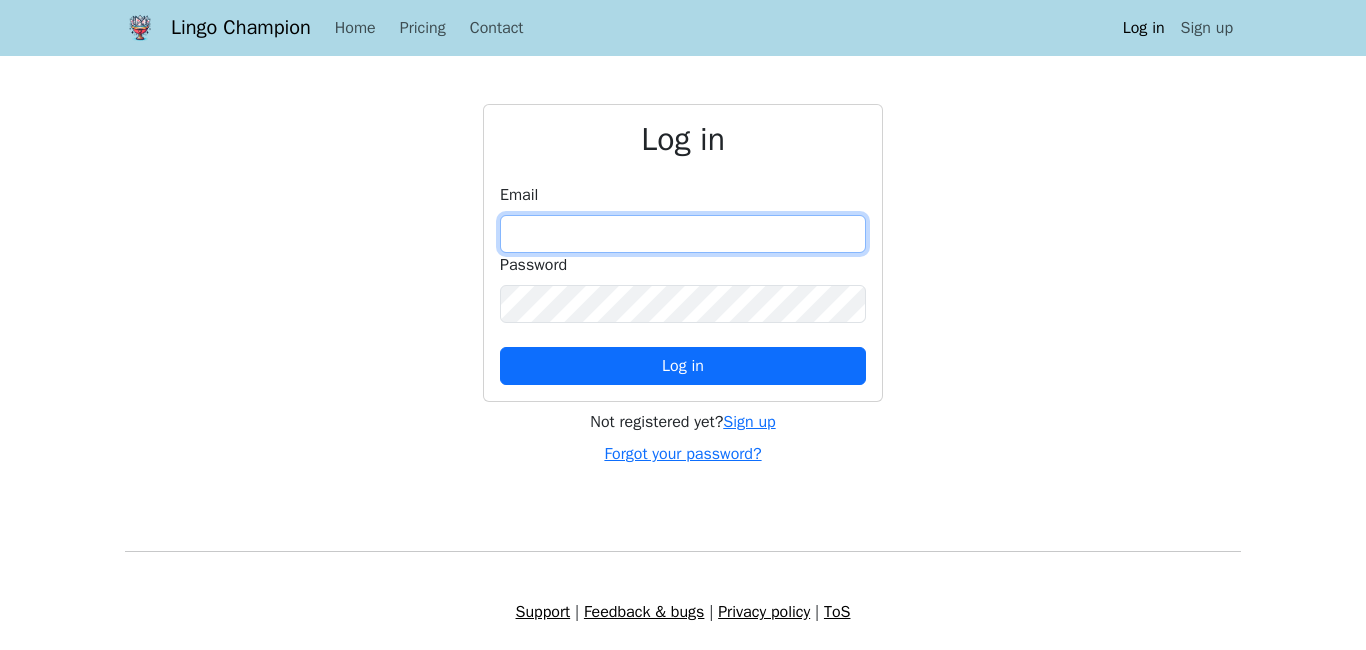 click at bounding box center (683, 234) 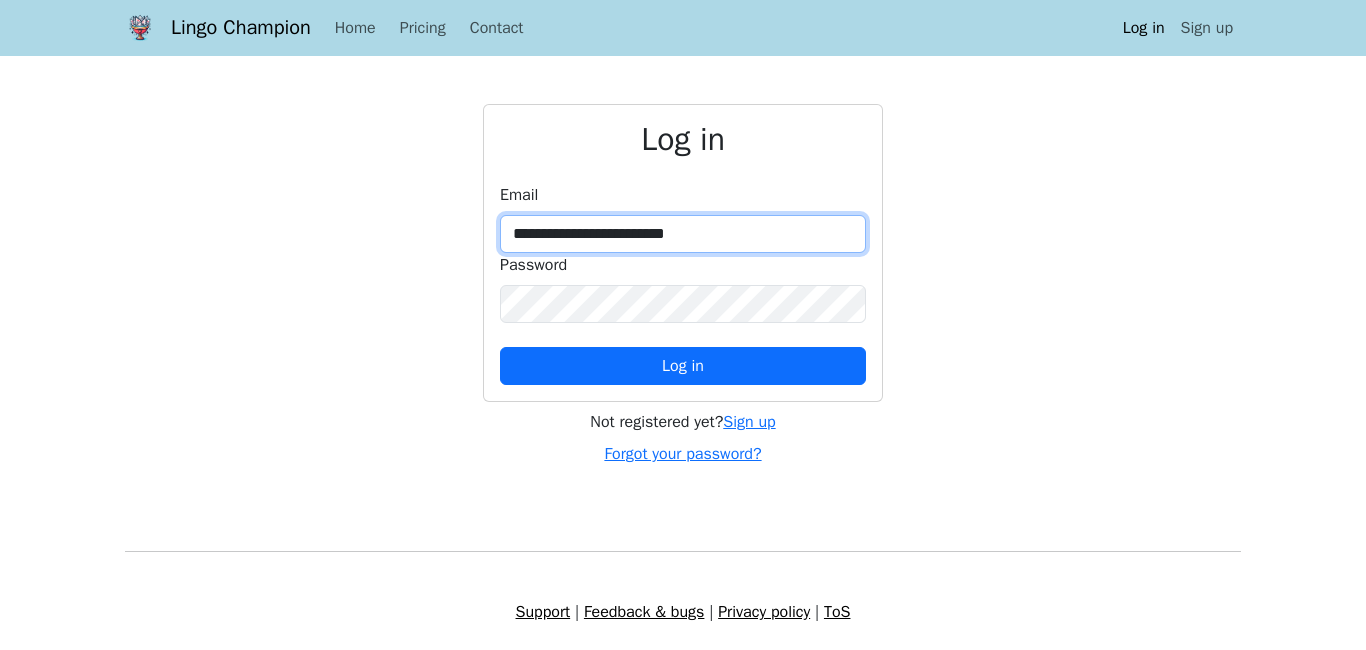 type on "**********" 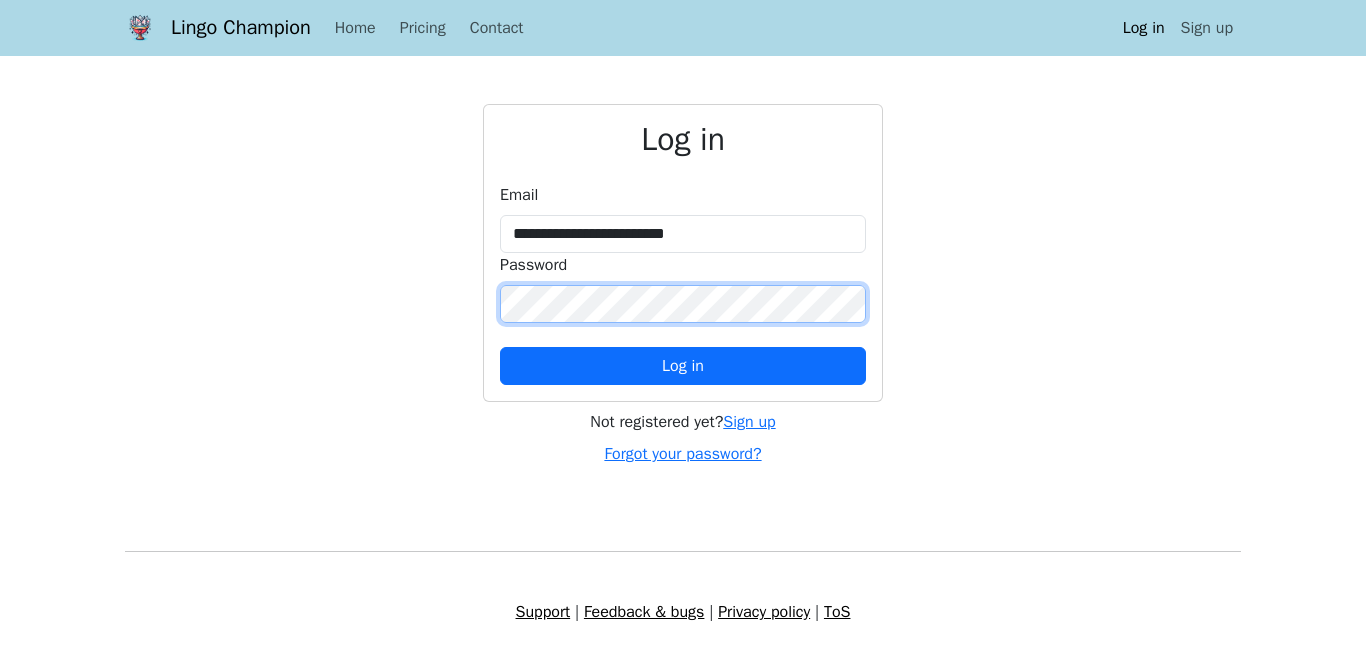 click on "Log in" at bounding box center (683, 366) 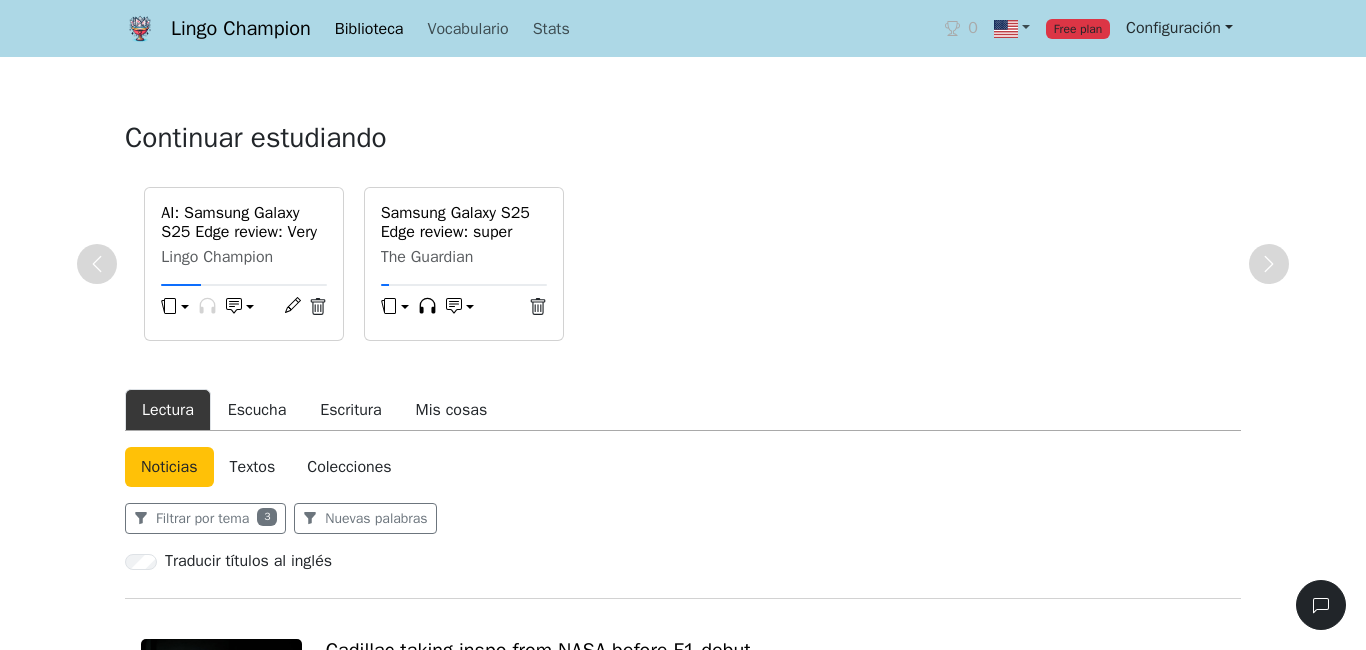click on "Configuración" at bounding box center (1179, 28) 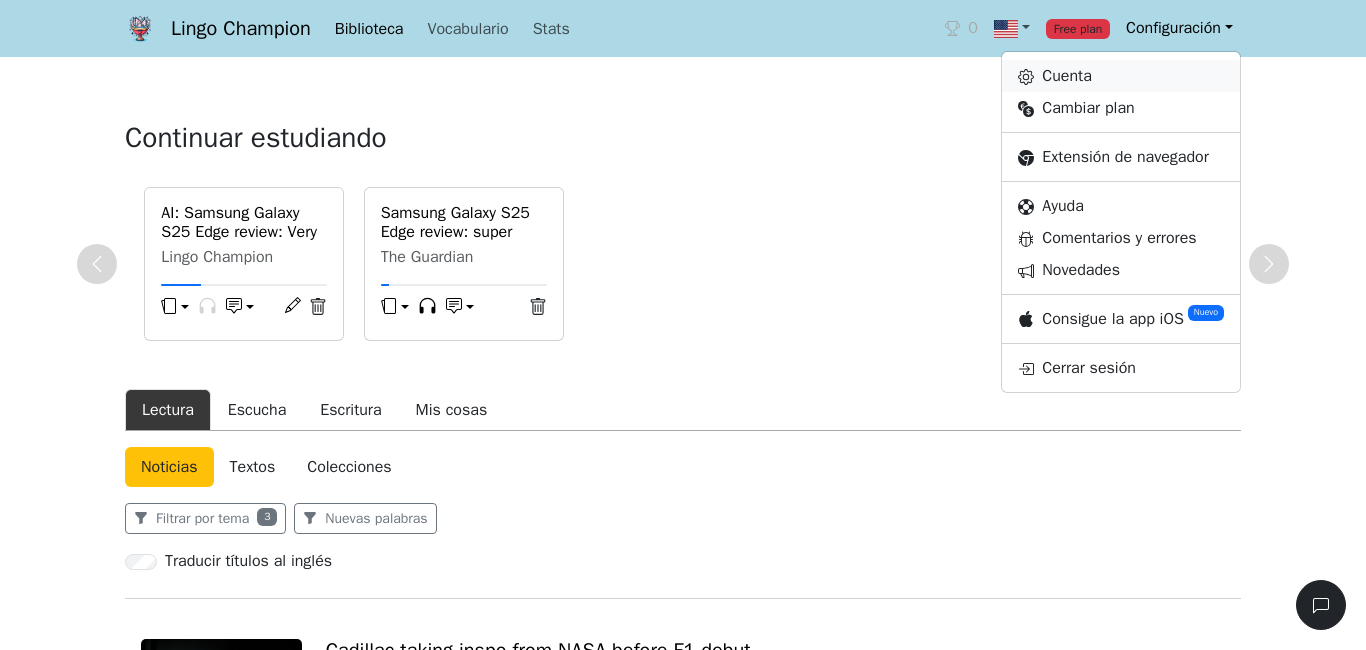 click on "Cuenta" at bounding box center (1121, 76) 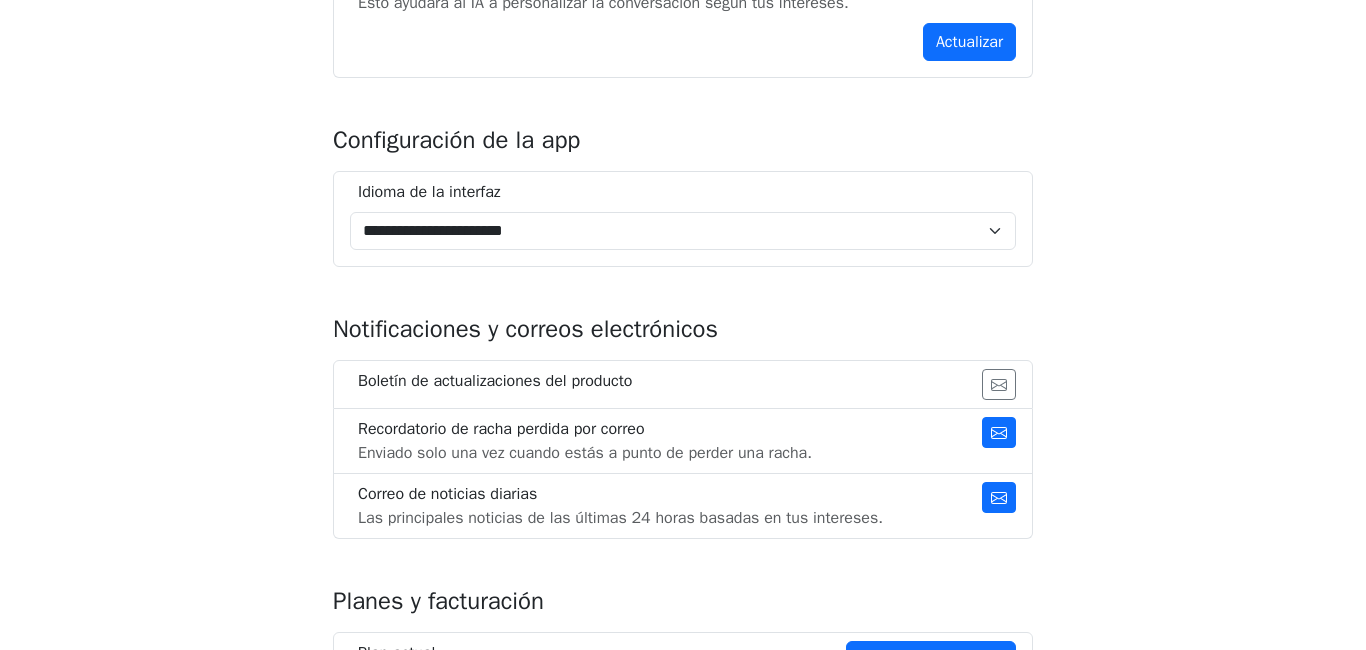 scroll, scrollTop: 966, scrollLeft: 0, axis: vertical 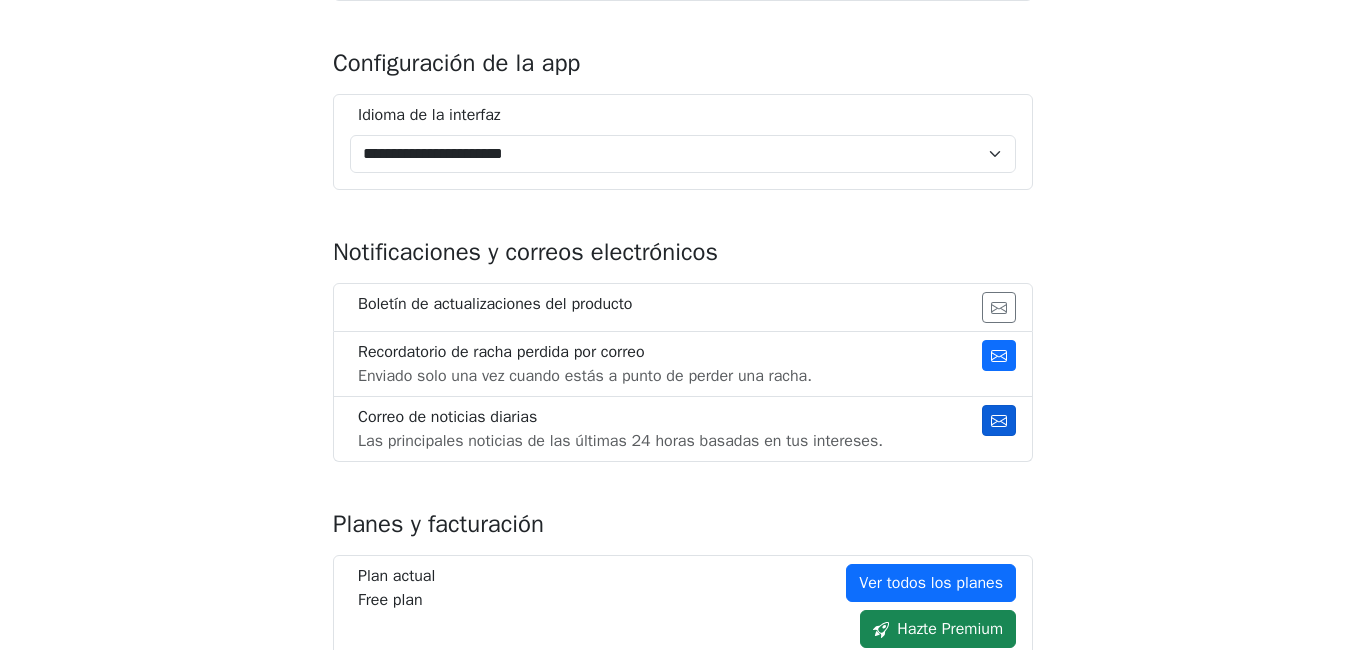 click 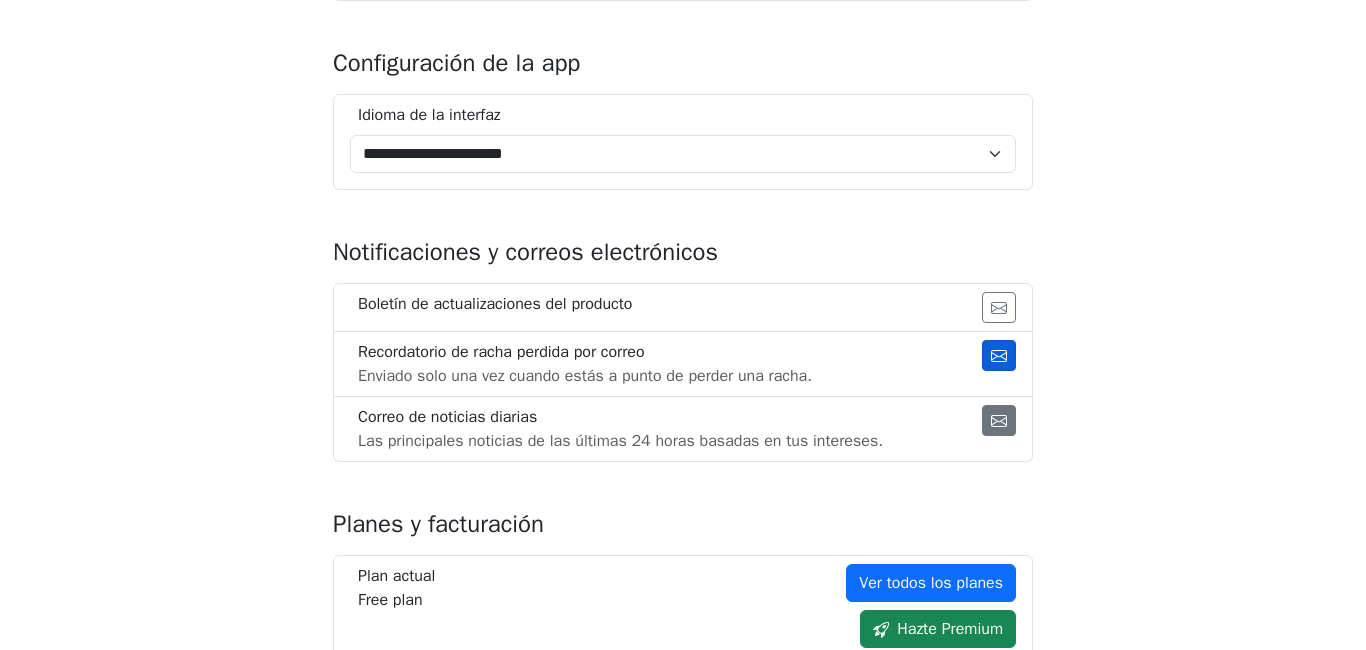 click 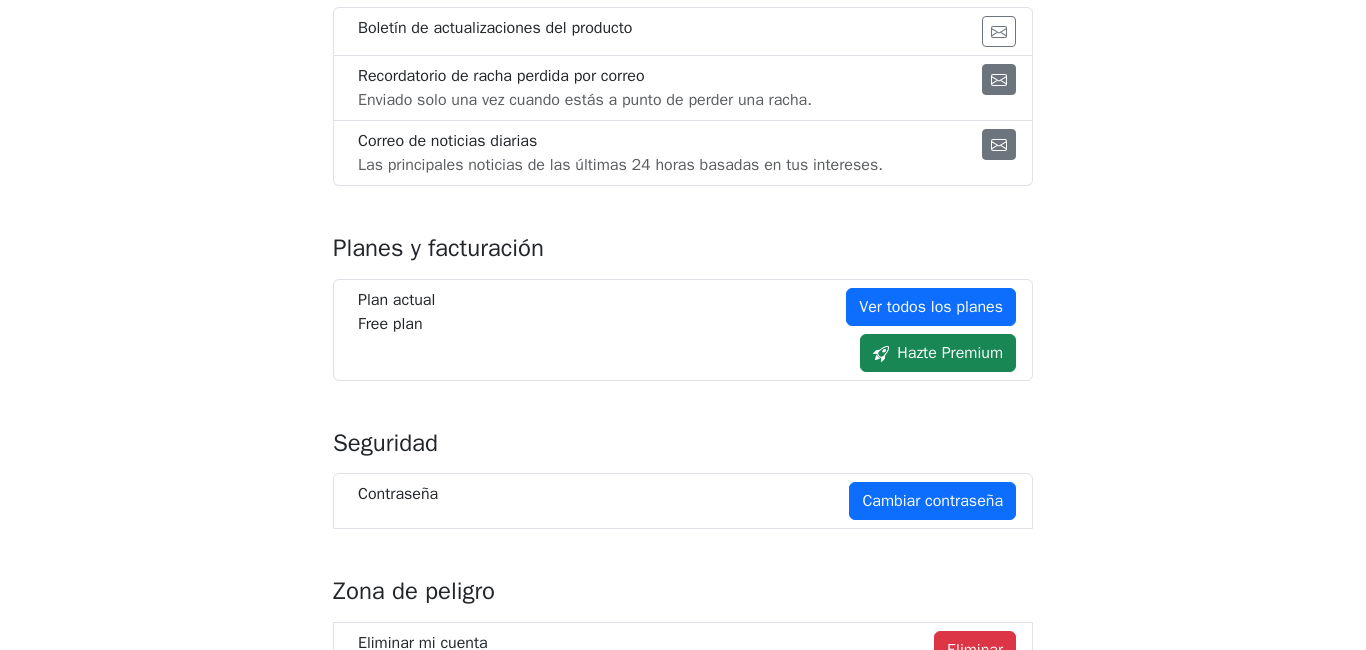 scroll, scrollTop: 1297, scrollLeft: 0, axis: vertical 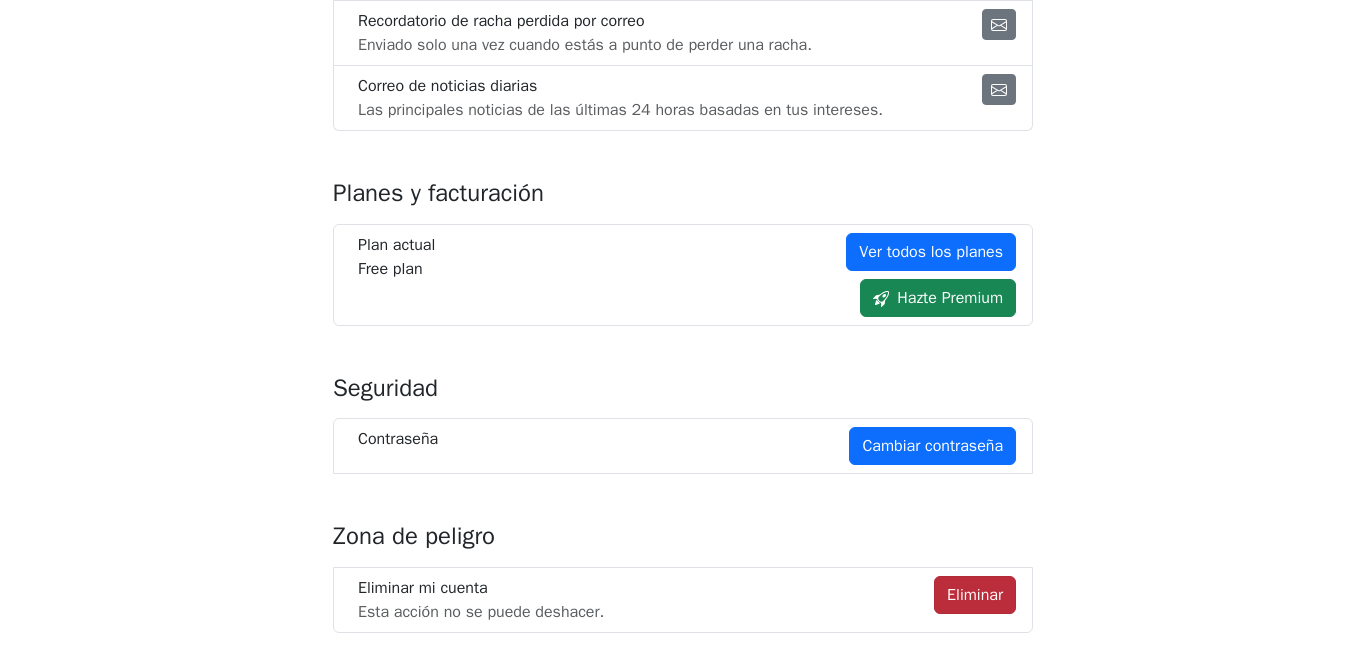 click on "Eliminar" at bounding box center (975, 595) 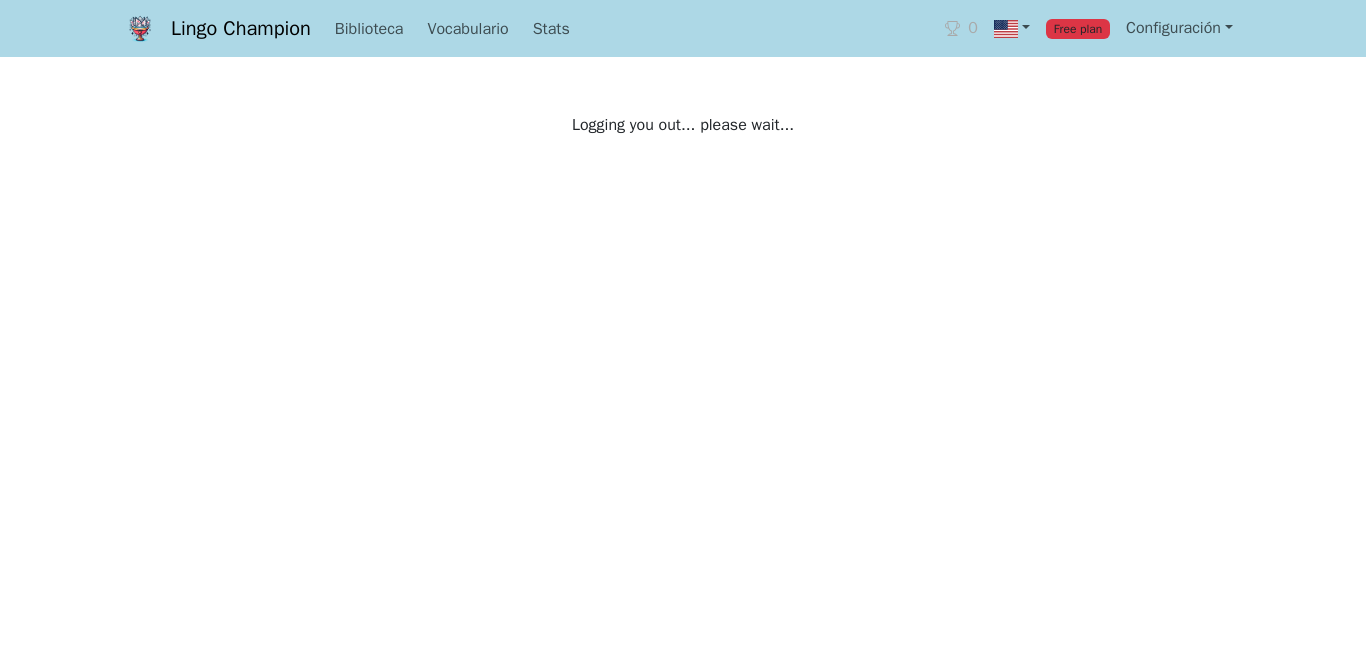 scroll, scrollTop: 0, scrollLeft: 0, axis: both 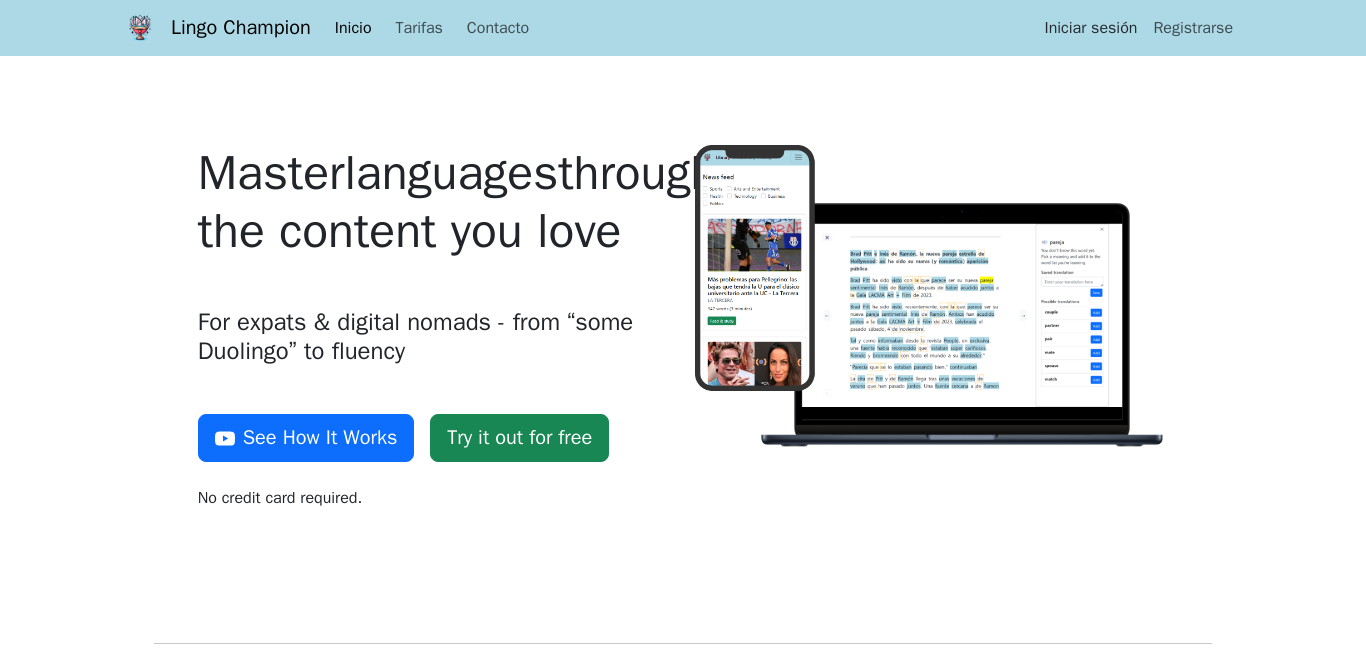 click on "Iniciar sesión" at bounding box center (1090, 28) 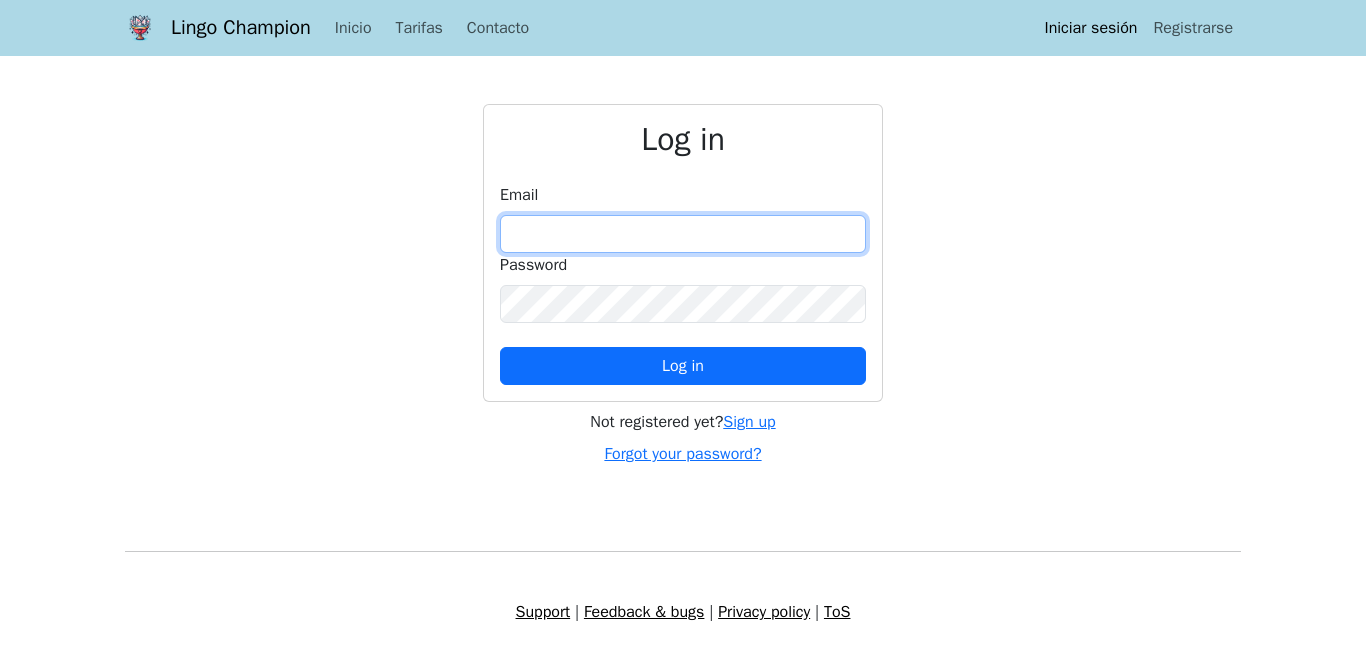 click at bounding box center [683, 234] 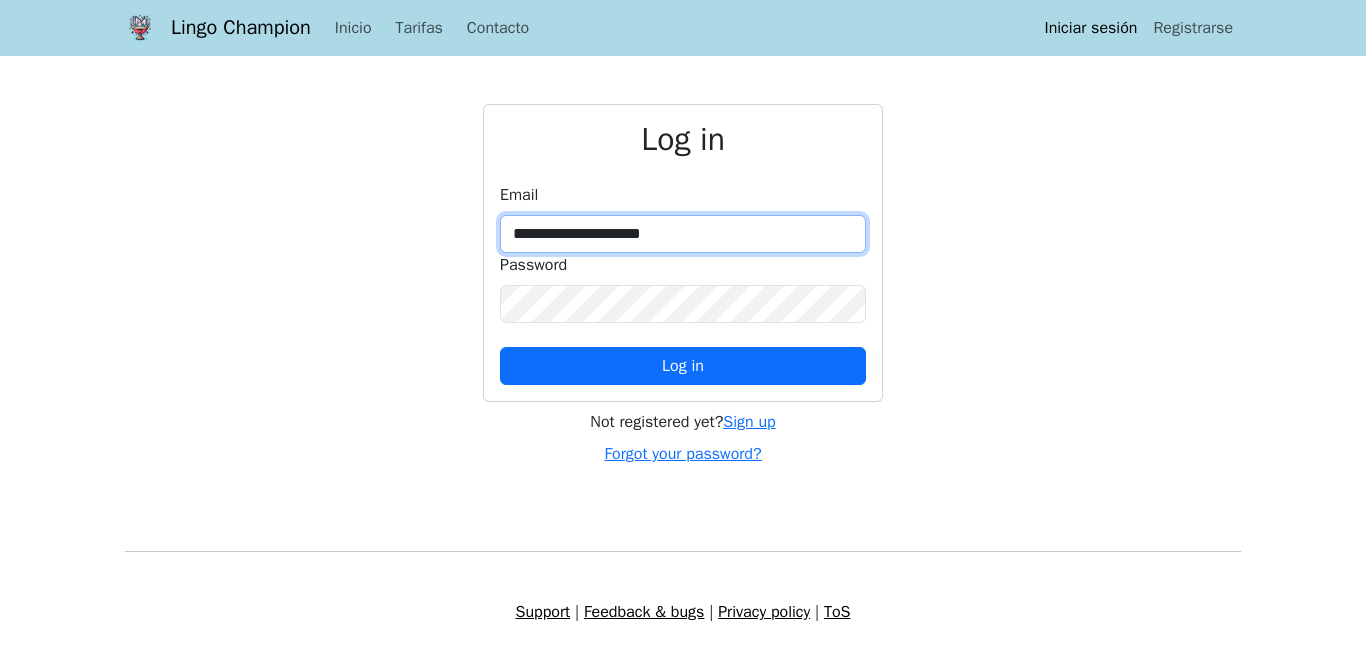 type on "**********" 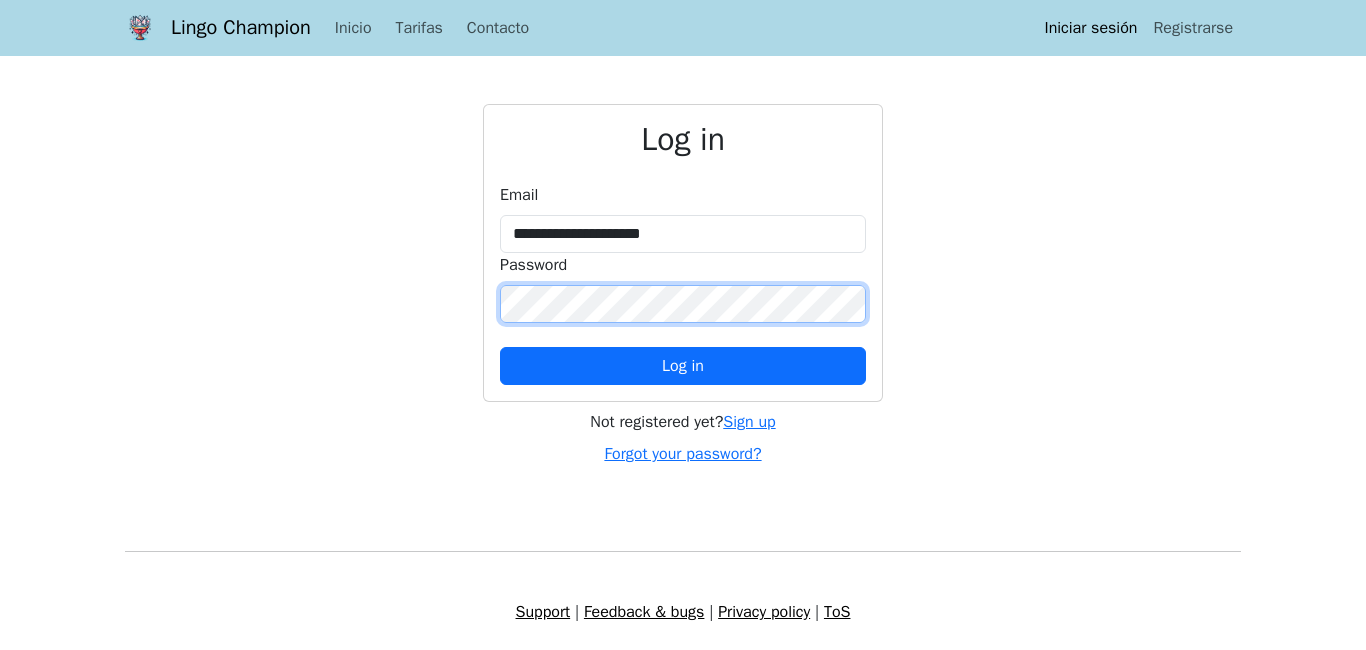 click on "Log in" at bounding box center [683, 366] 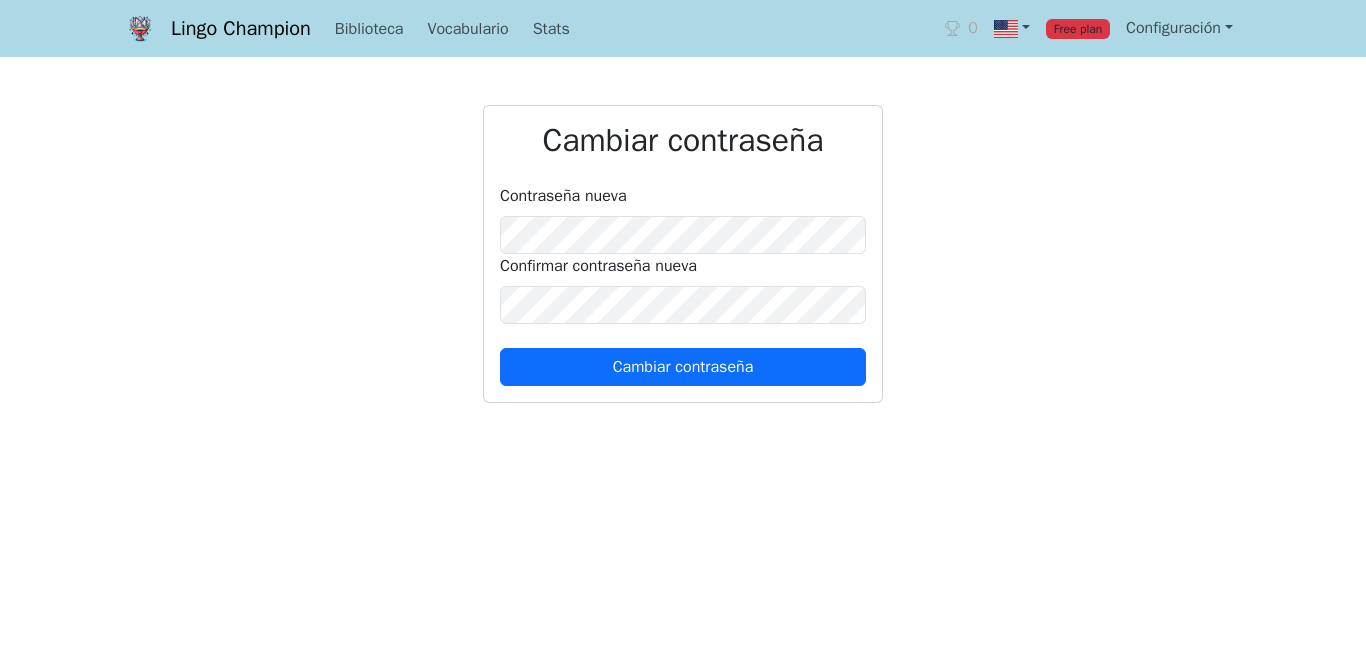 scroll, scrollTop: 0, scrollLeft: 0, axis: both 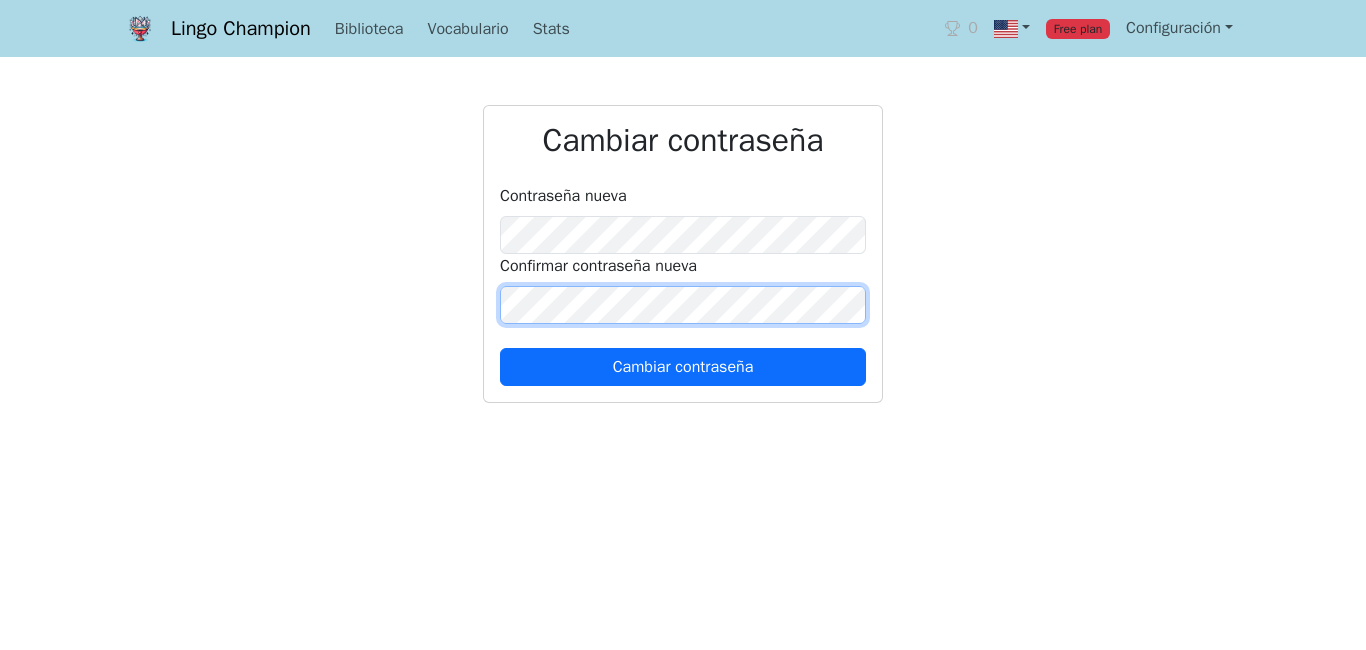 click on "Cambiar contraseña" at bounding box center (683, 367) 